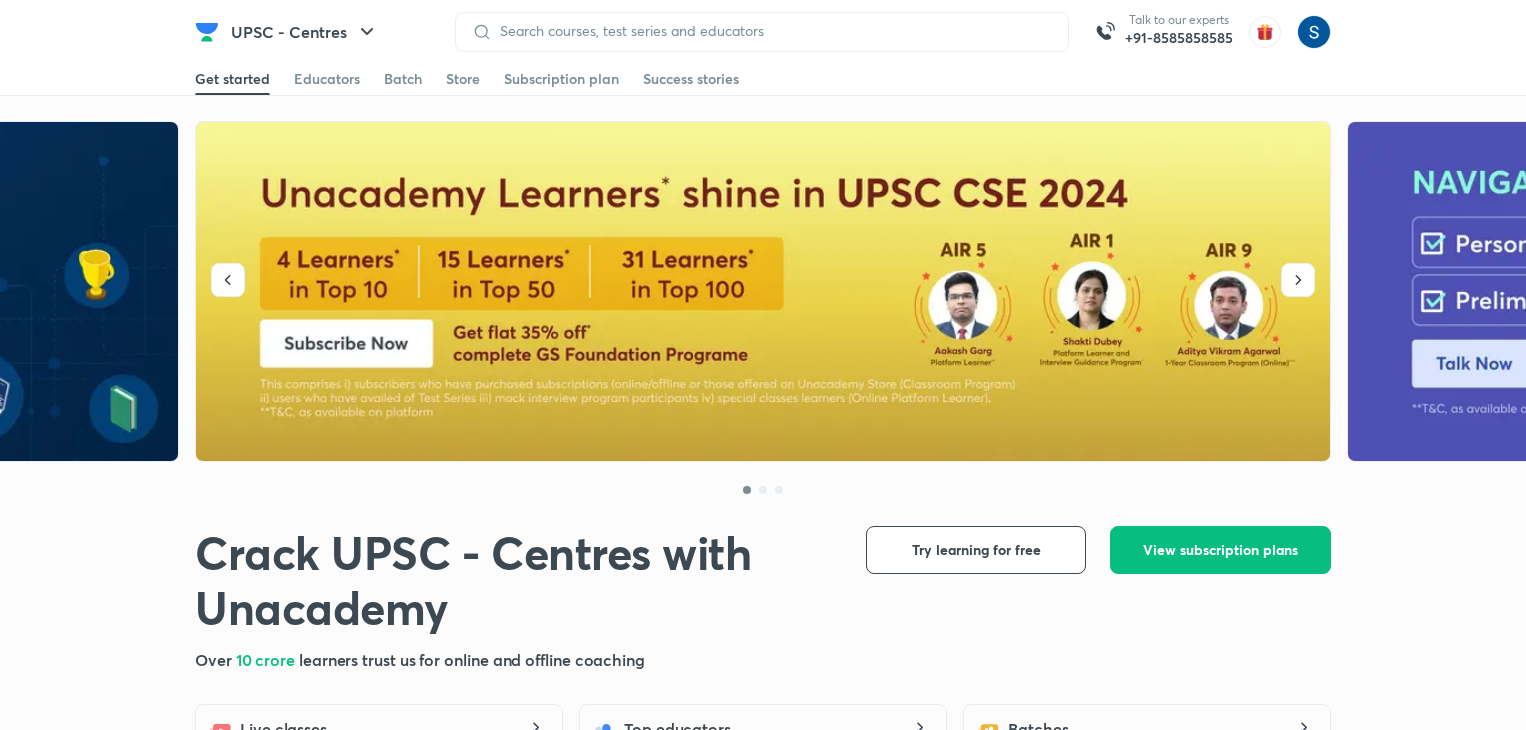 scroll, scrollTop: 0, scrollLeft: 0, axis: both 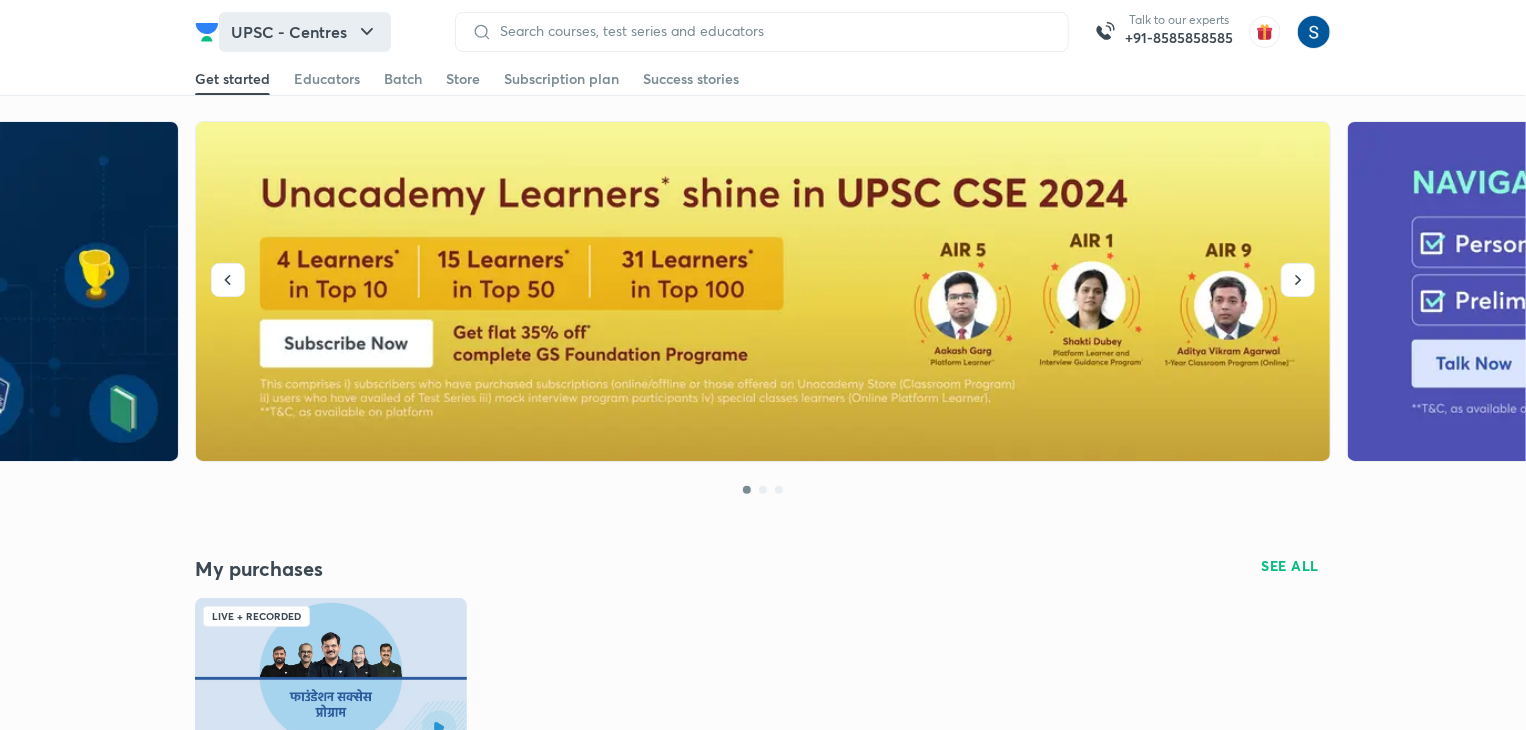 click on "UPSC - Centres" at bounding box center (305, 32) 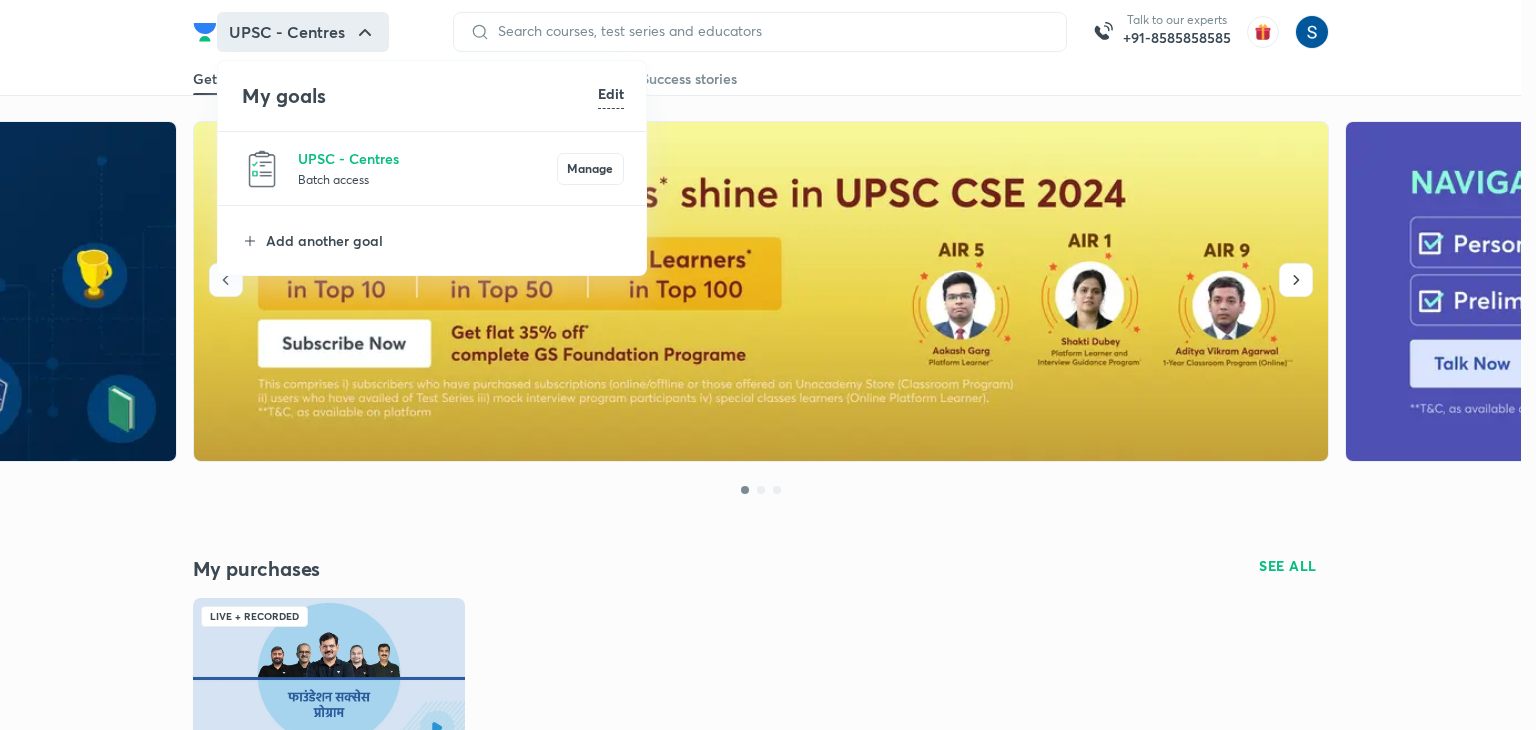 click at bounding box center [768, 365] 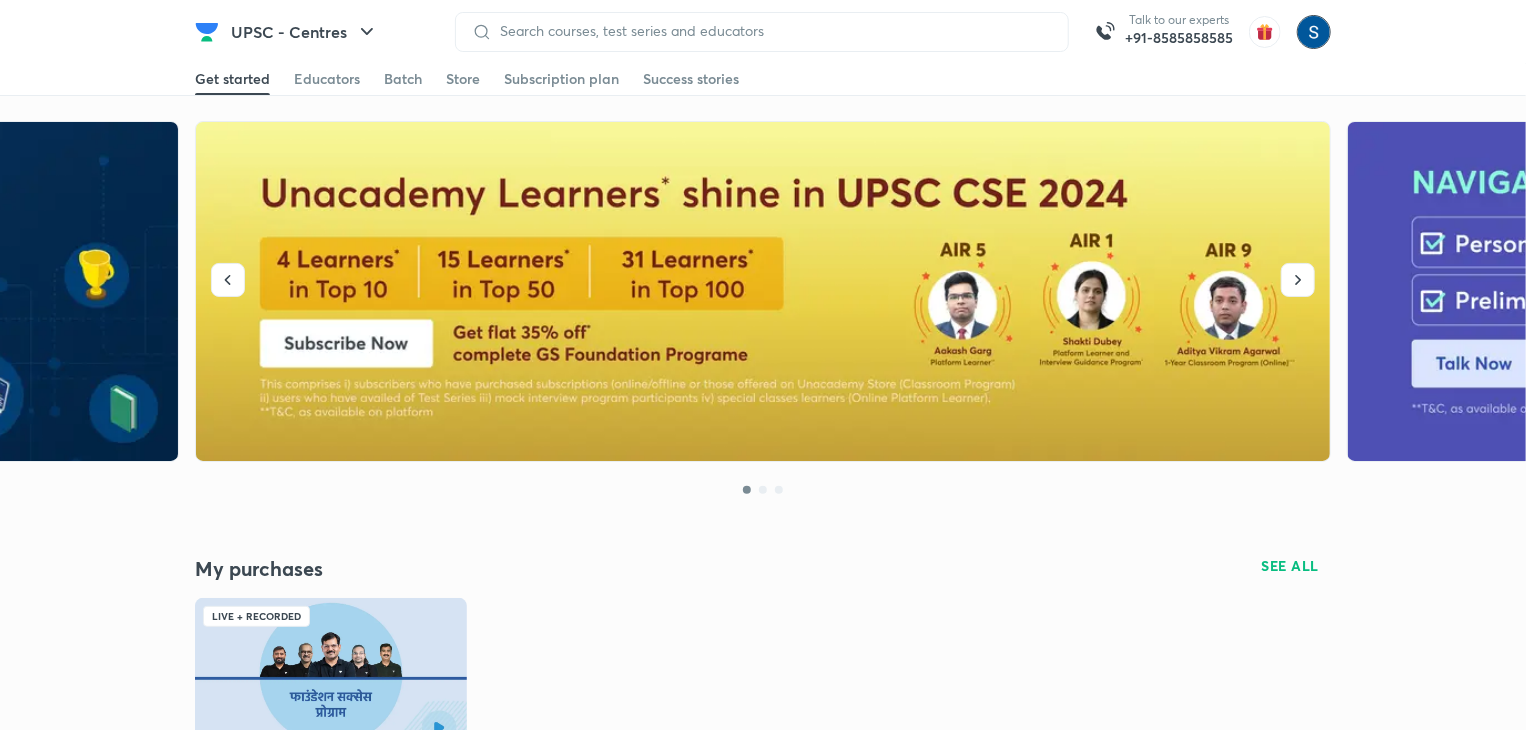 click at bounding box center [1314, 32] 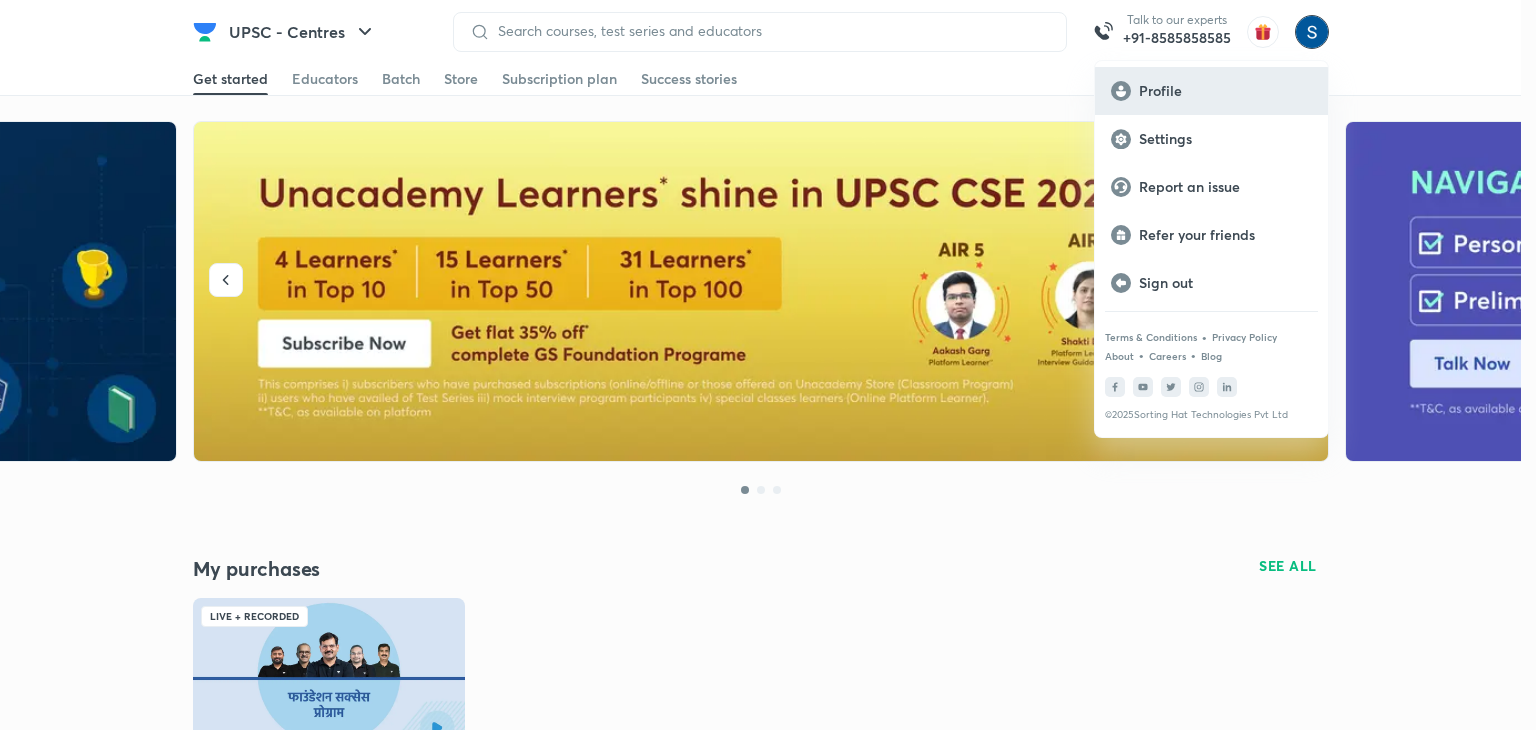 click on "Profile" at bounding box center [1225, 91] 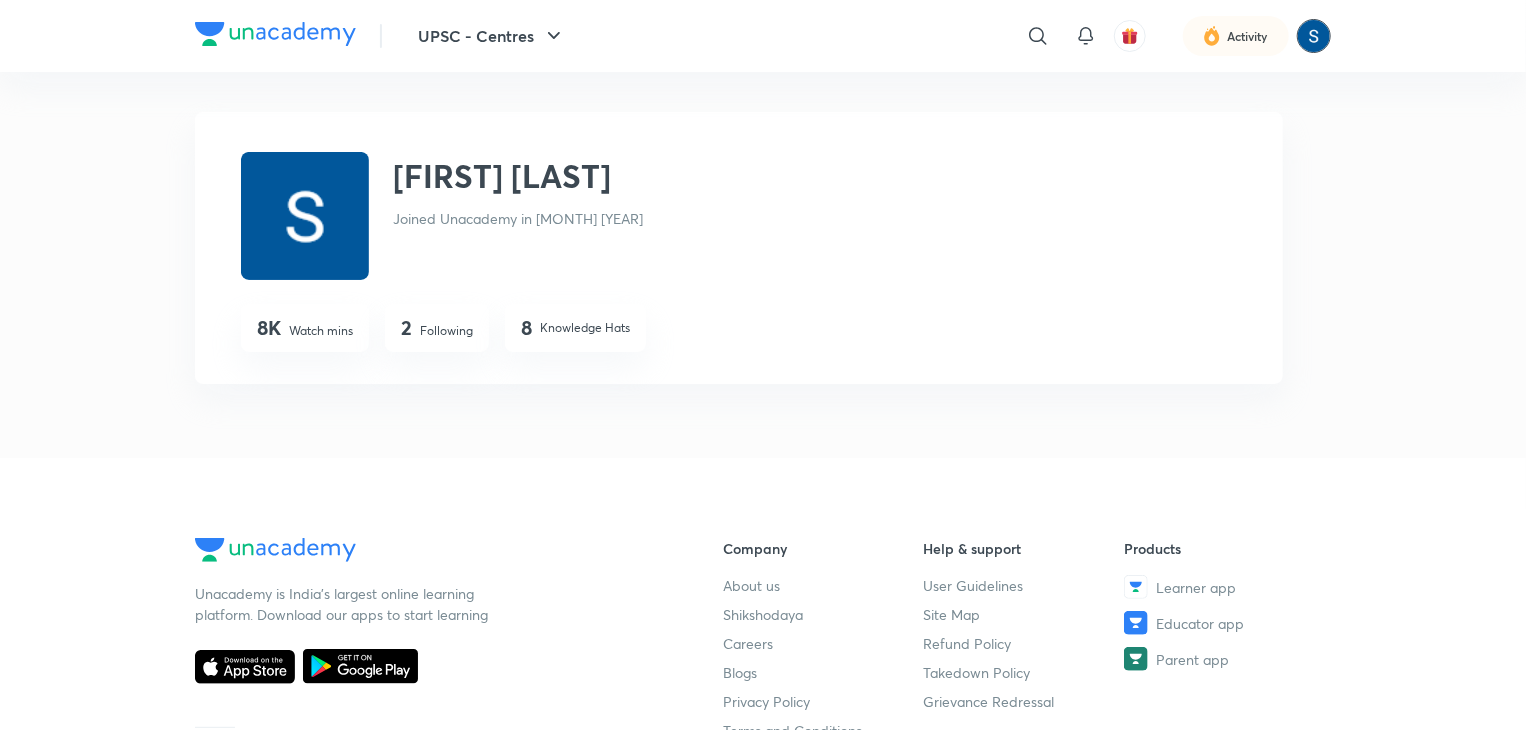 click at bounding box center [1314, 36] 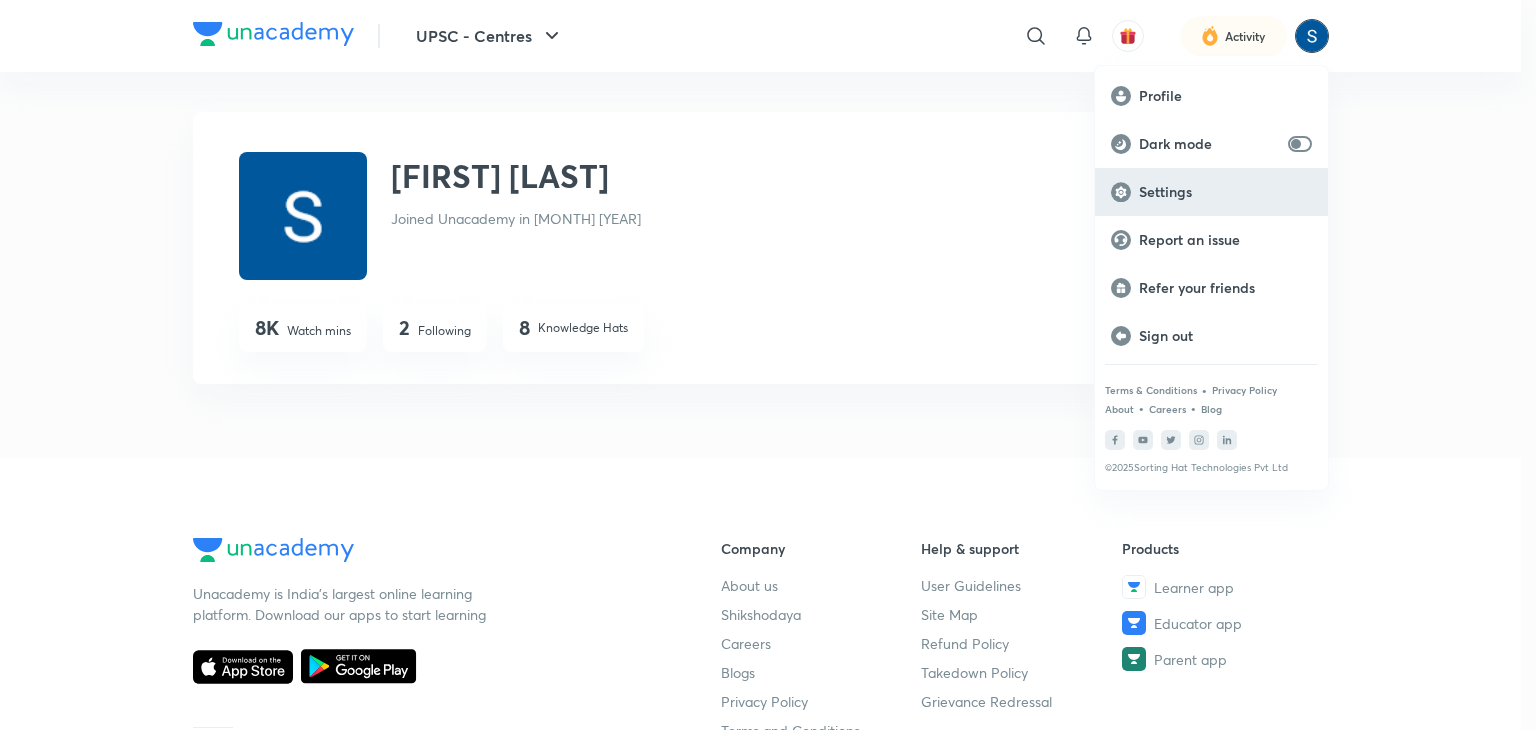 click on "Settings" at bounding box center [1225, 192] 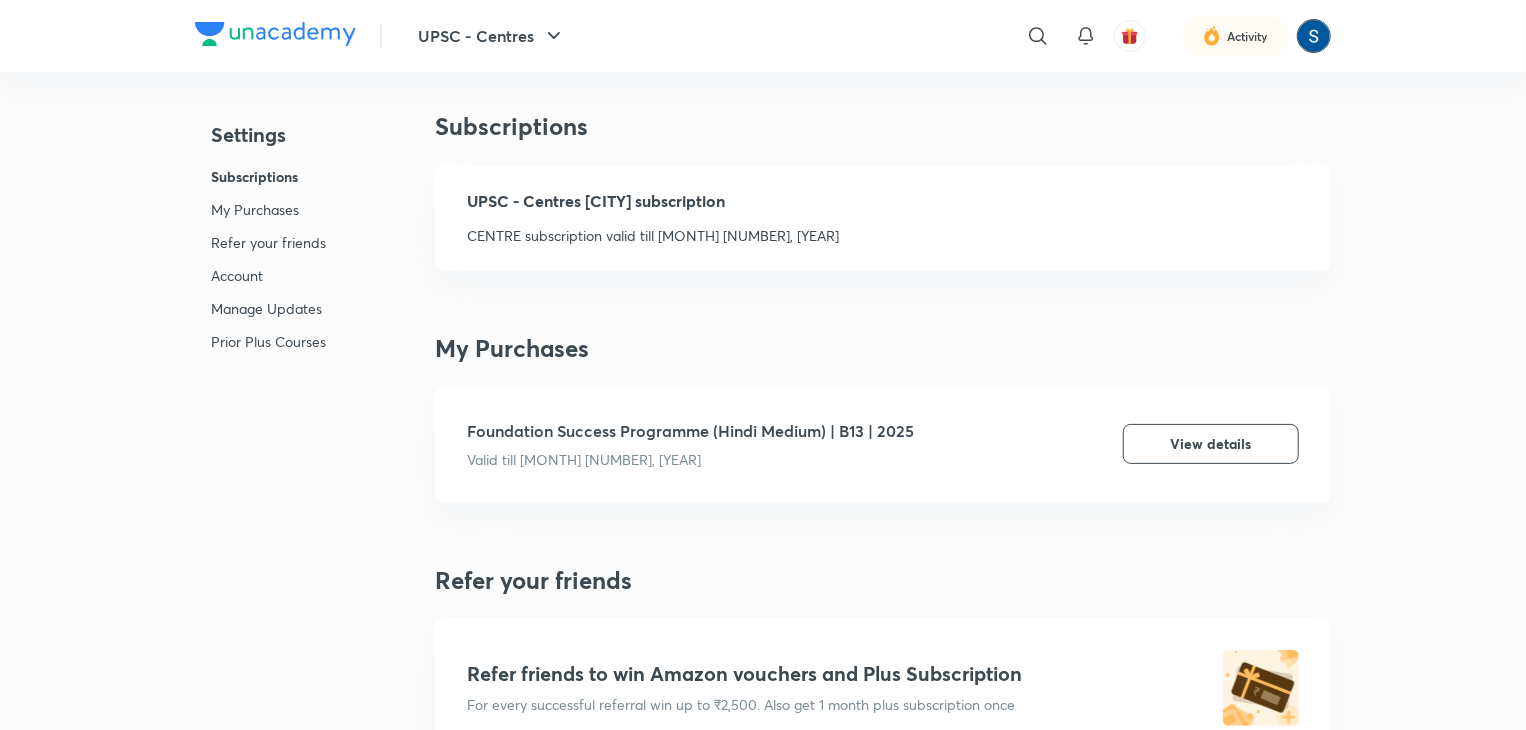 click at bounding box center (1314, 36) 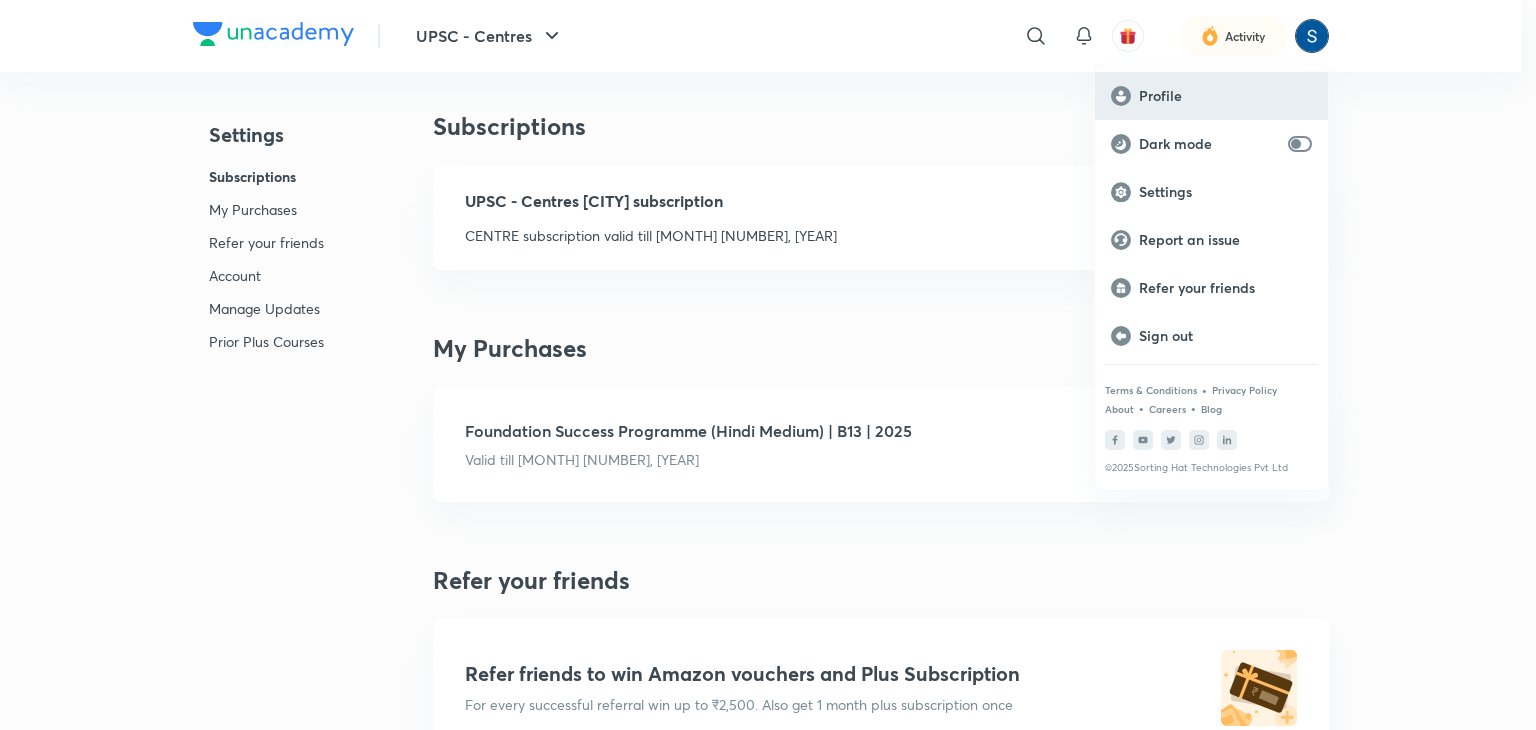 click on "Profile" at bounding box center (1225, 96) 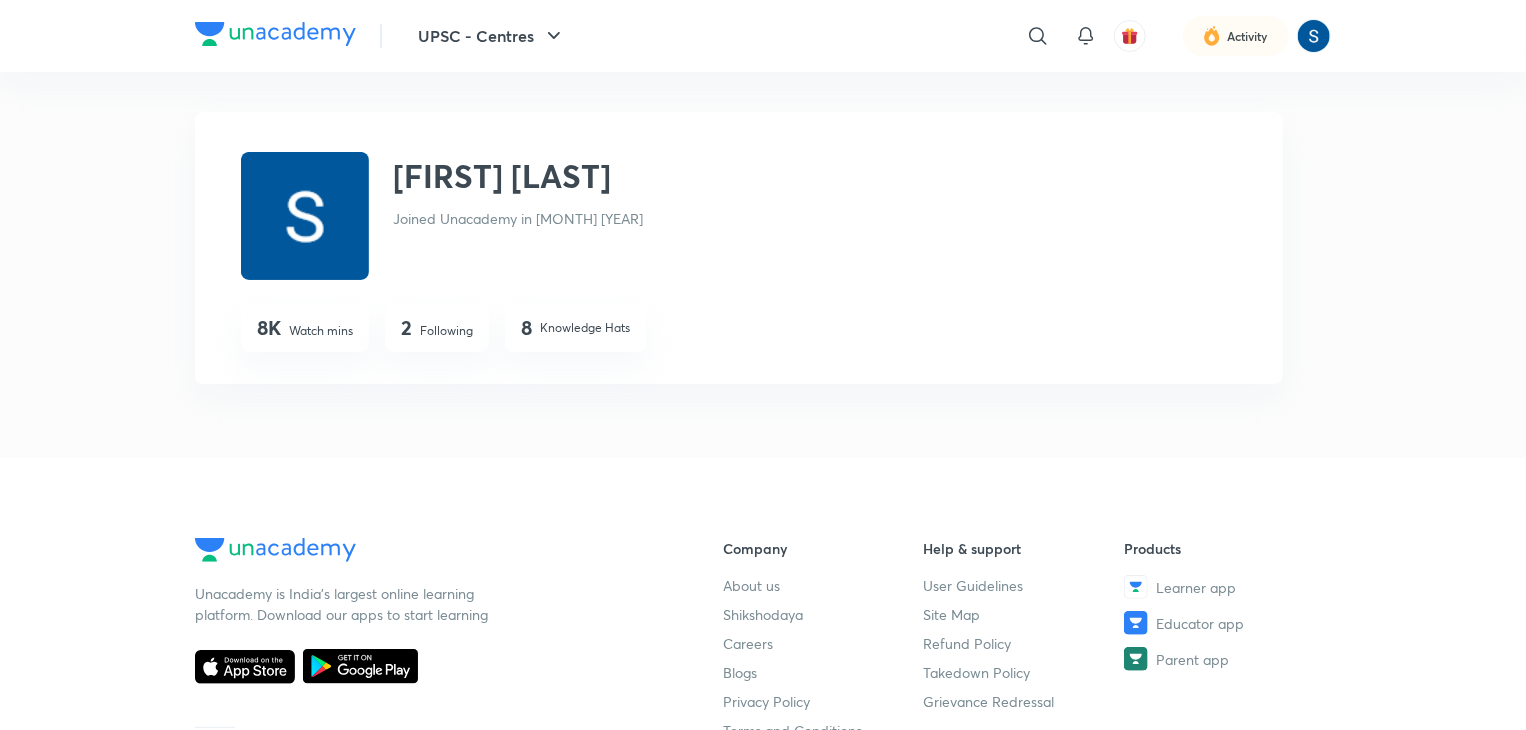click on "Sona Verma Sona Verma Joined Unacademy in Aug 2024 8K Watch mins 2 Following 8 Knowledge Hats" at bounding box center (763, 245) 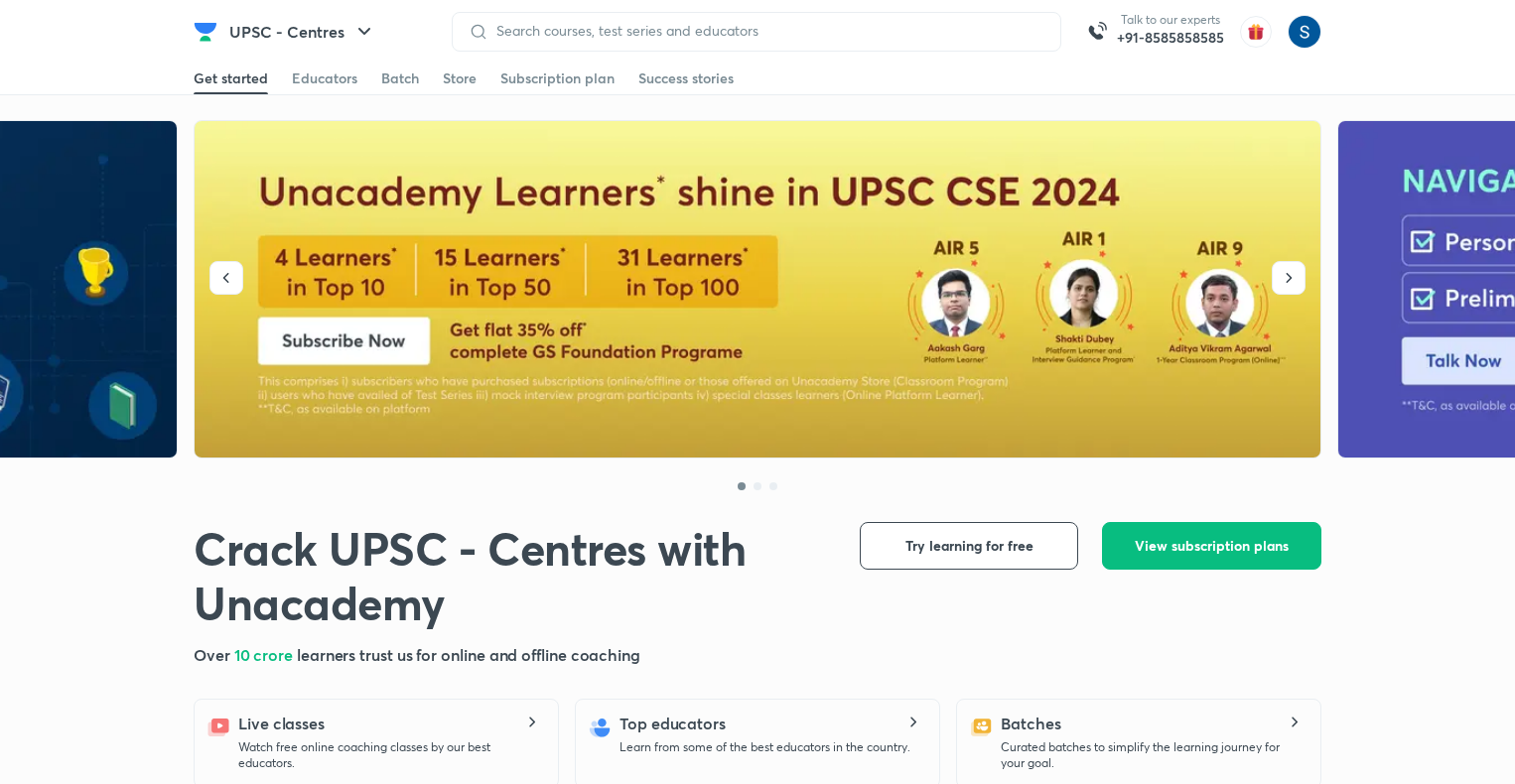 scroll, scrollTop: 0, scrollLeft: 0, axis: both 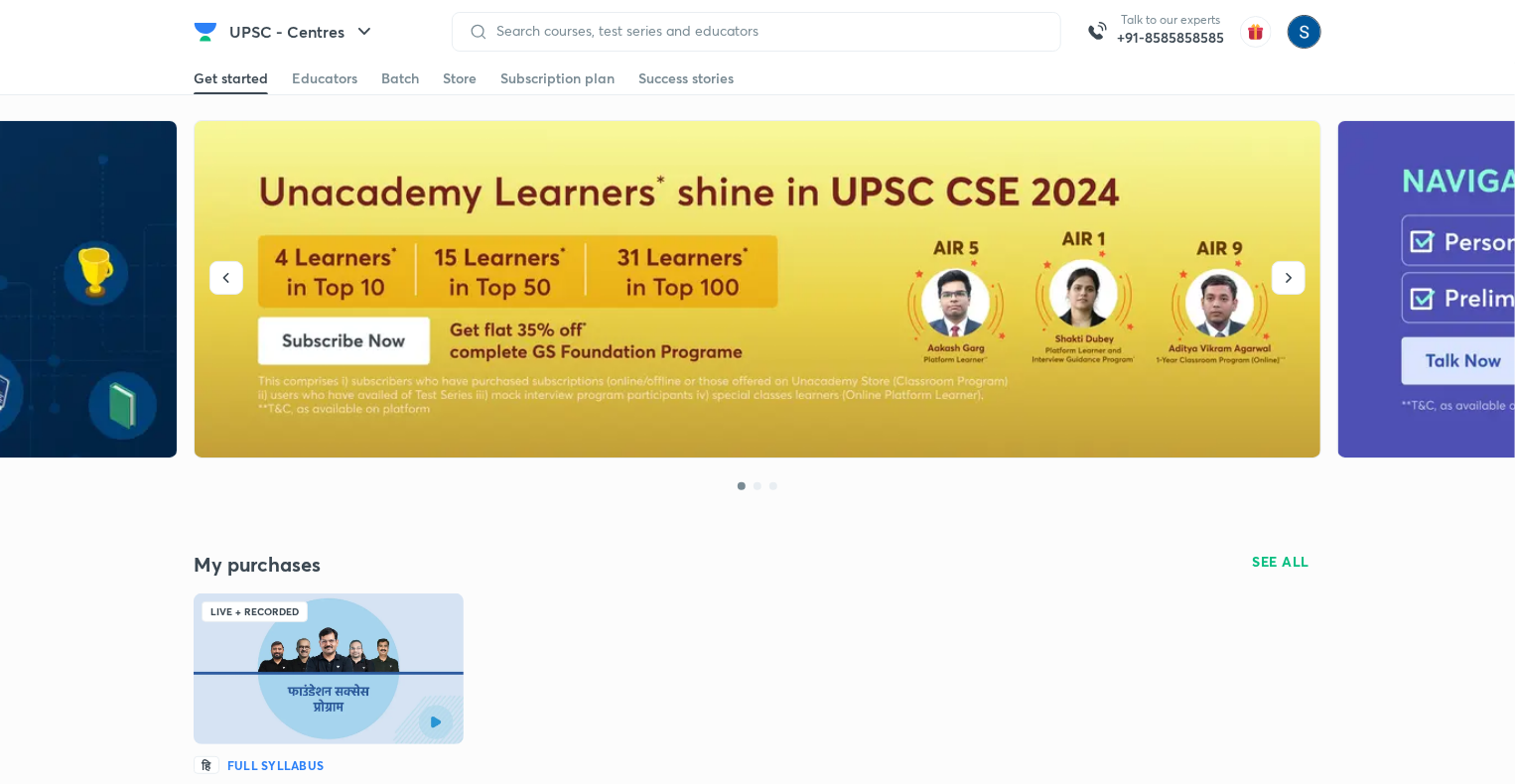 click at bounding box center (1305, 32) 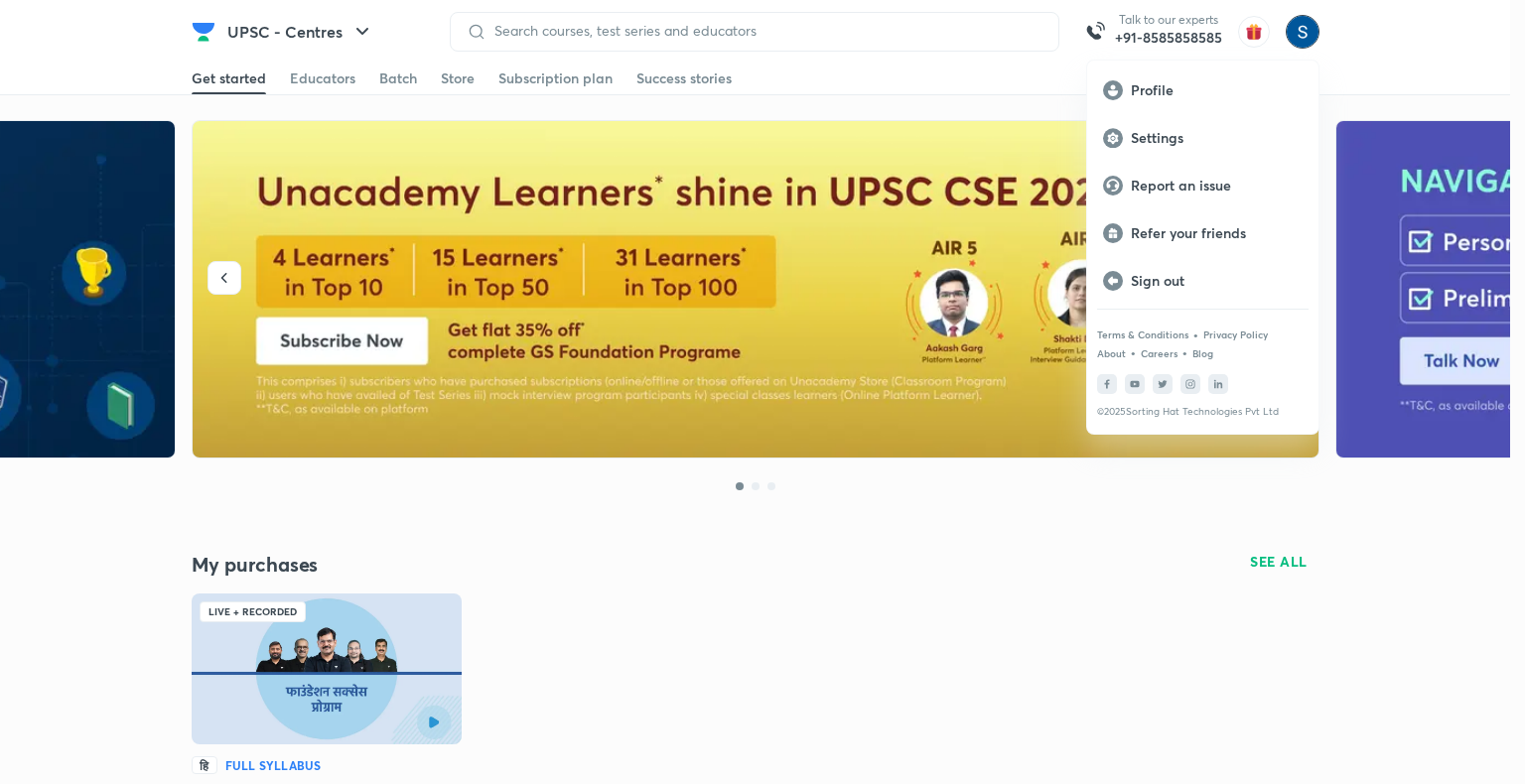 click at bounding box center (762, 392) 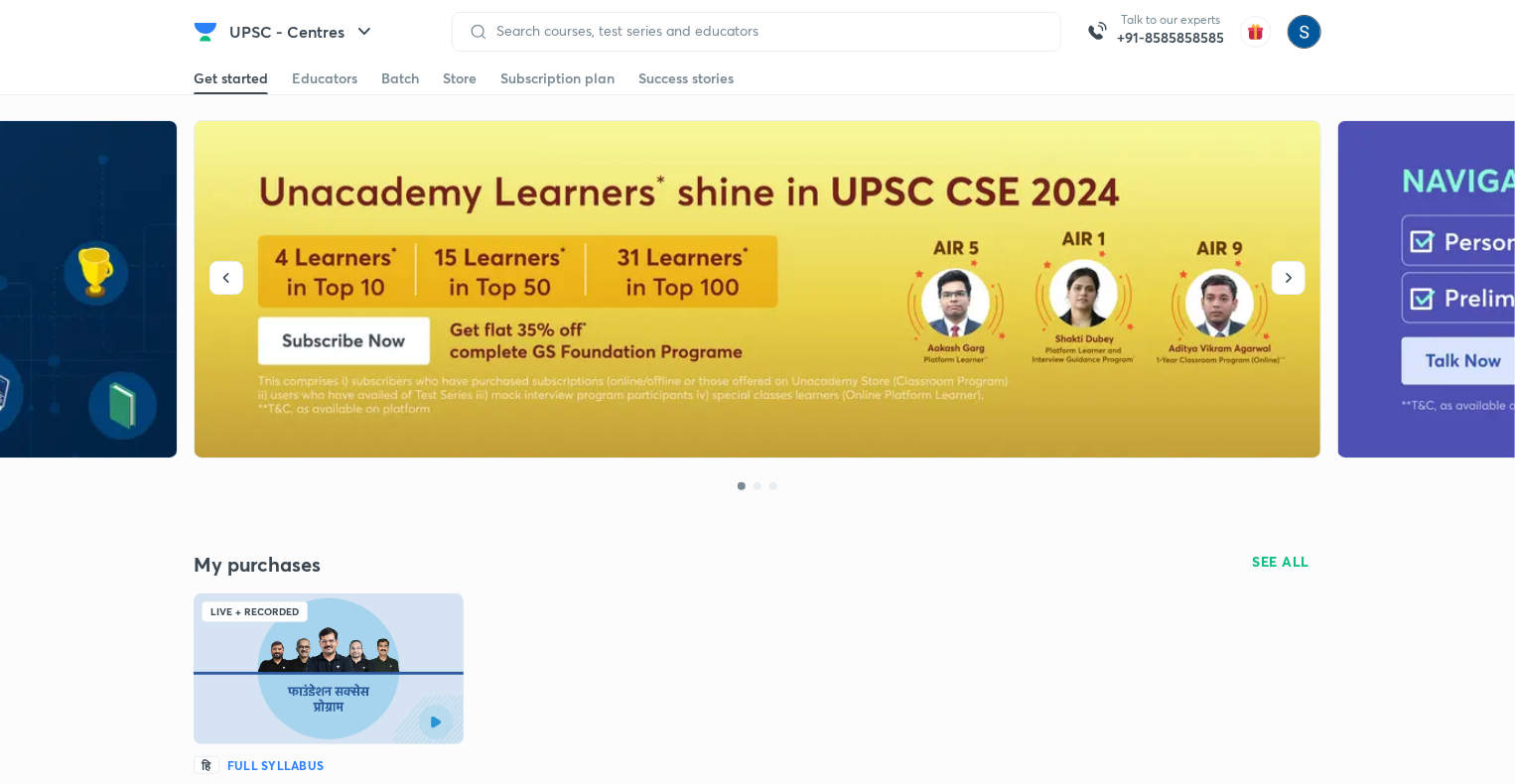 click at bounding box center [1305, 32] 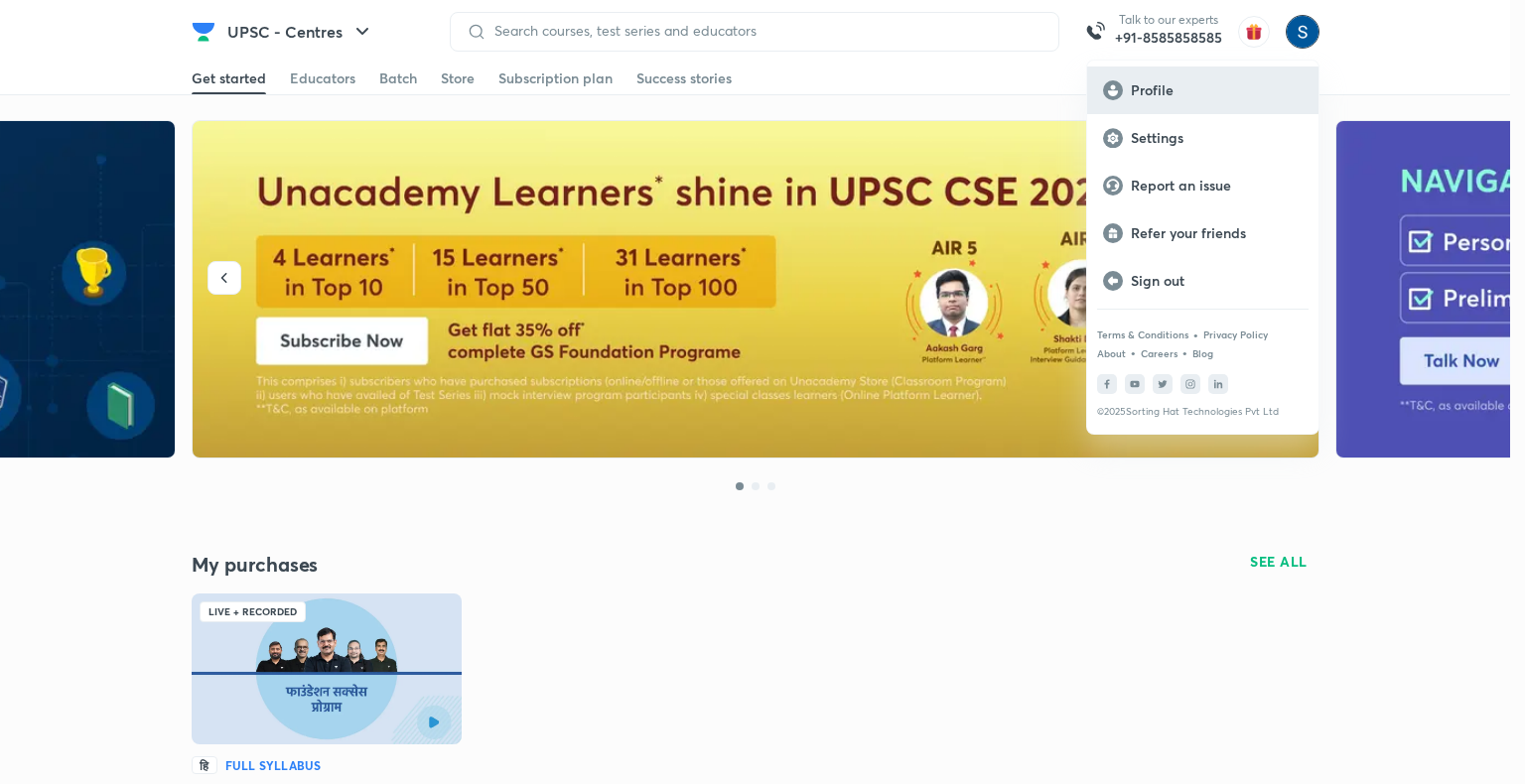 click on "Profile" at bounding box center [1216, 90] 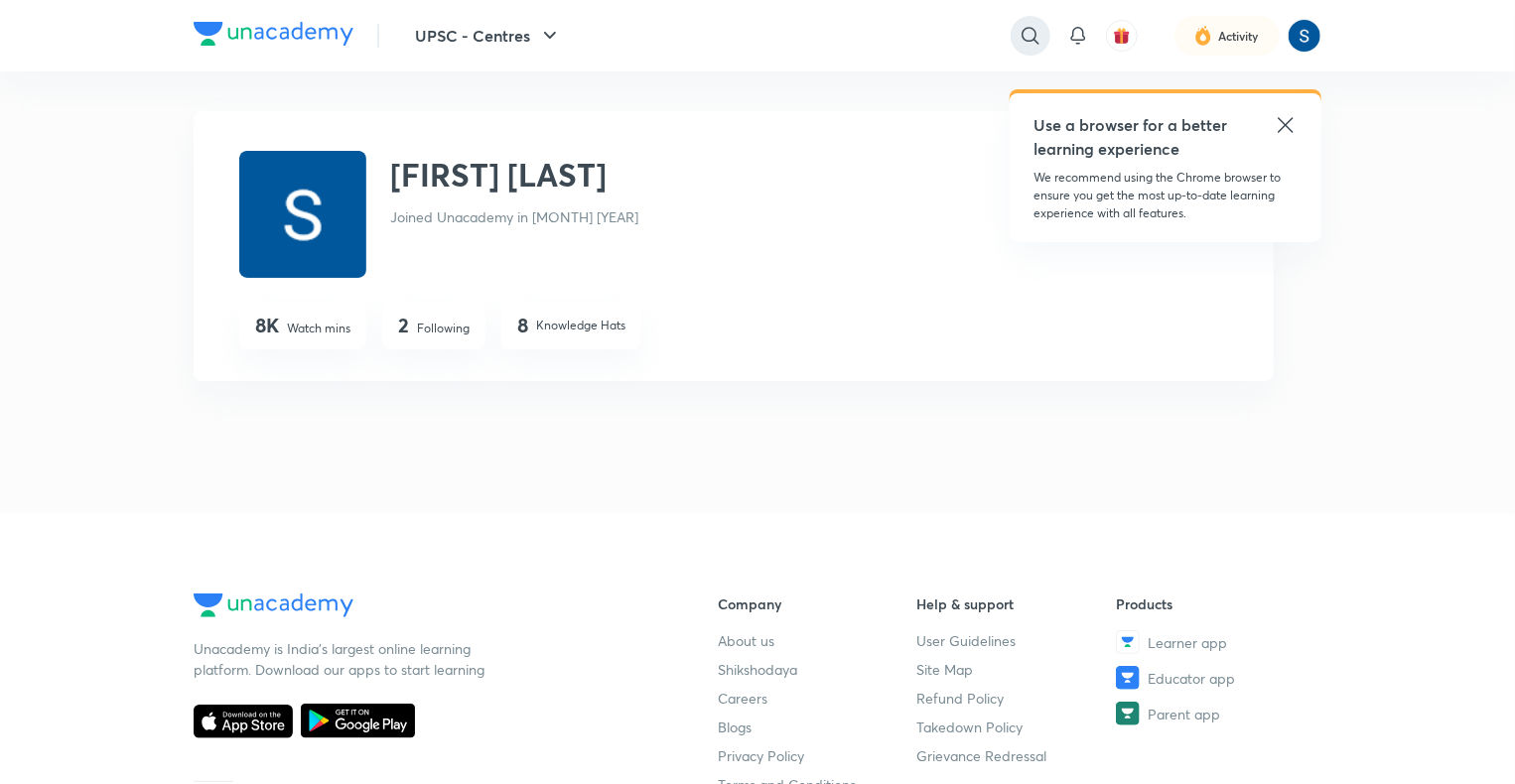 click 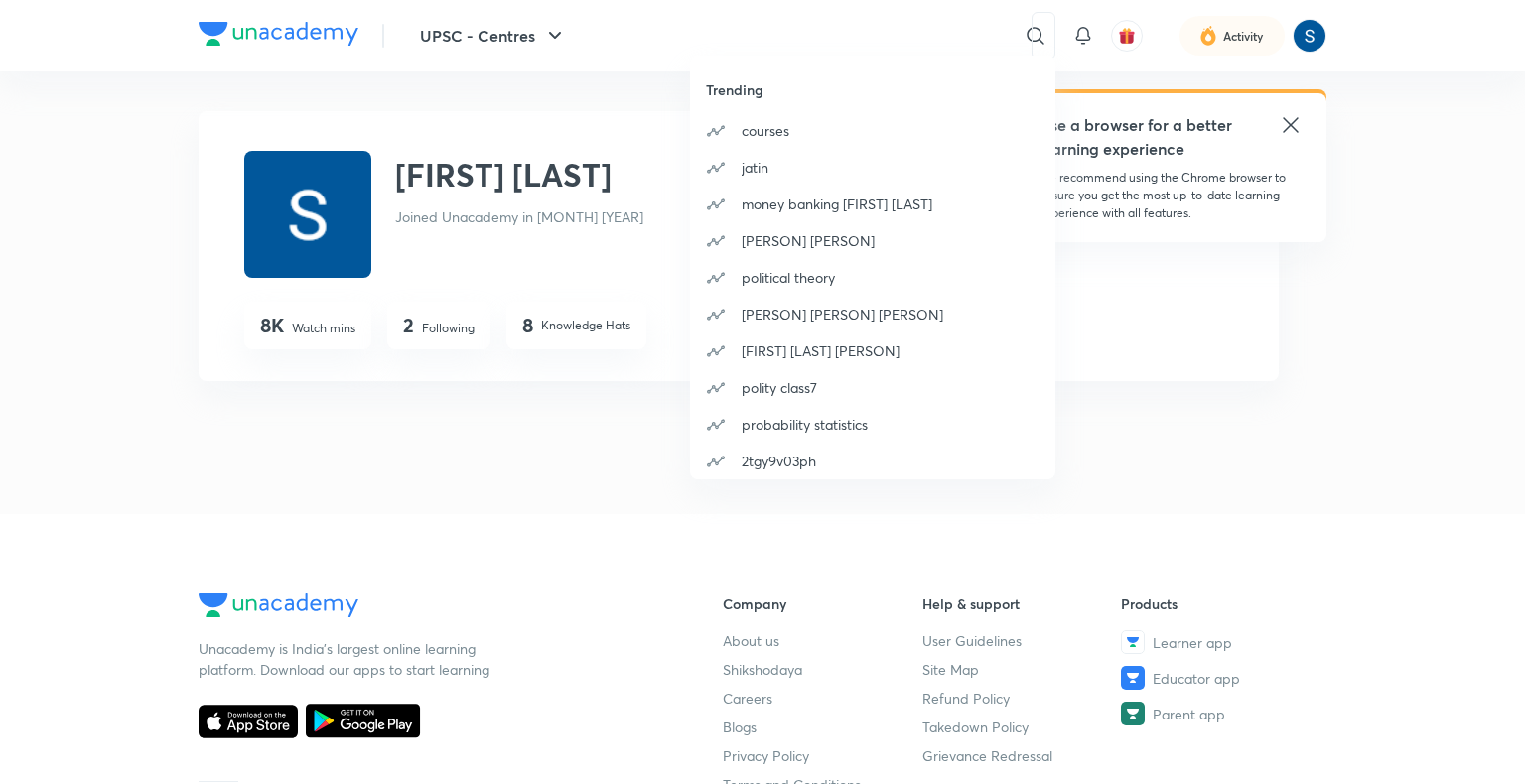 drag, startPoint x: 1268, startPoint y: 0, endPoint x: 1286, endPoint y: 357, distance: 357.4535 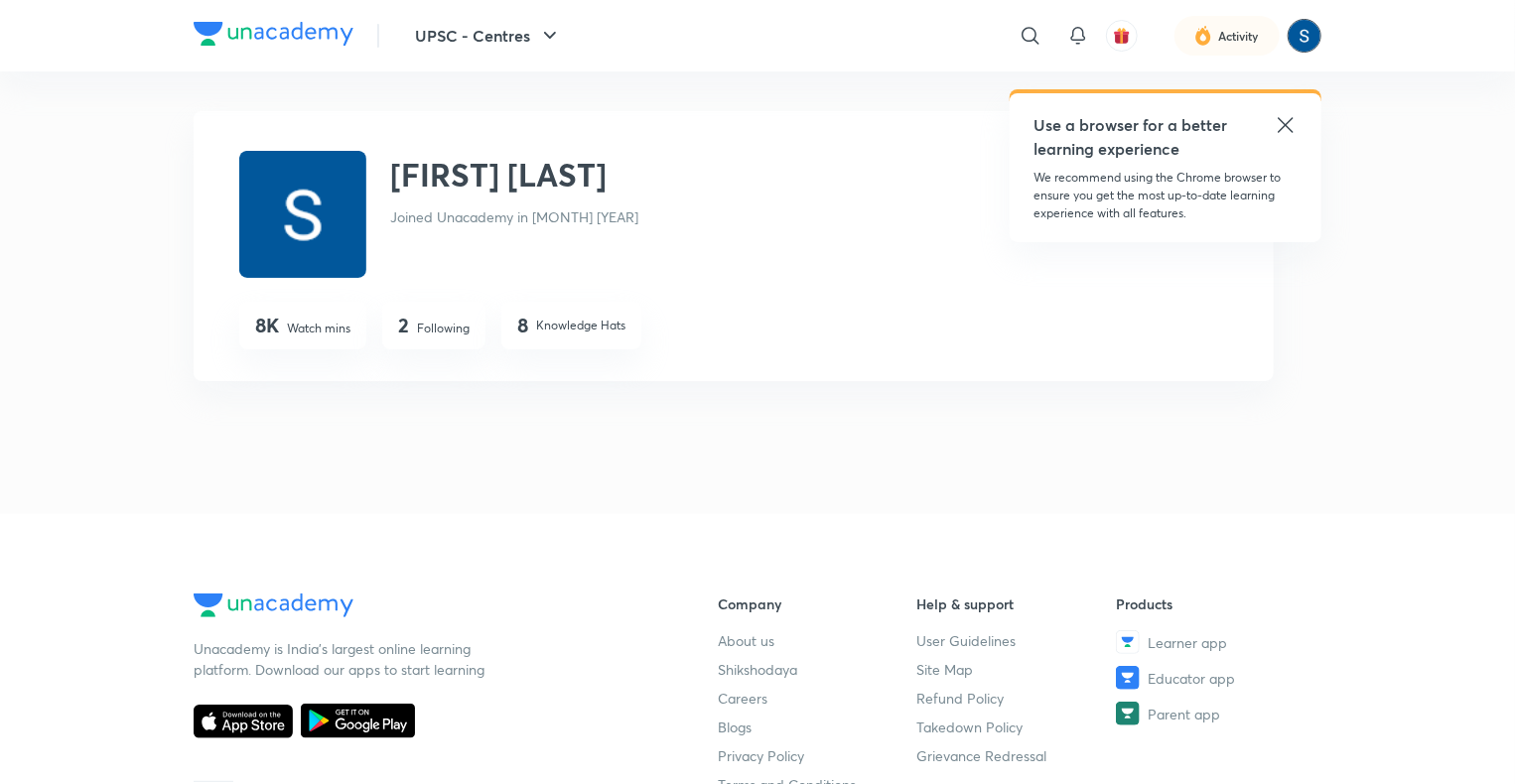 click at bounding box center [1305, 36] 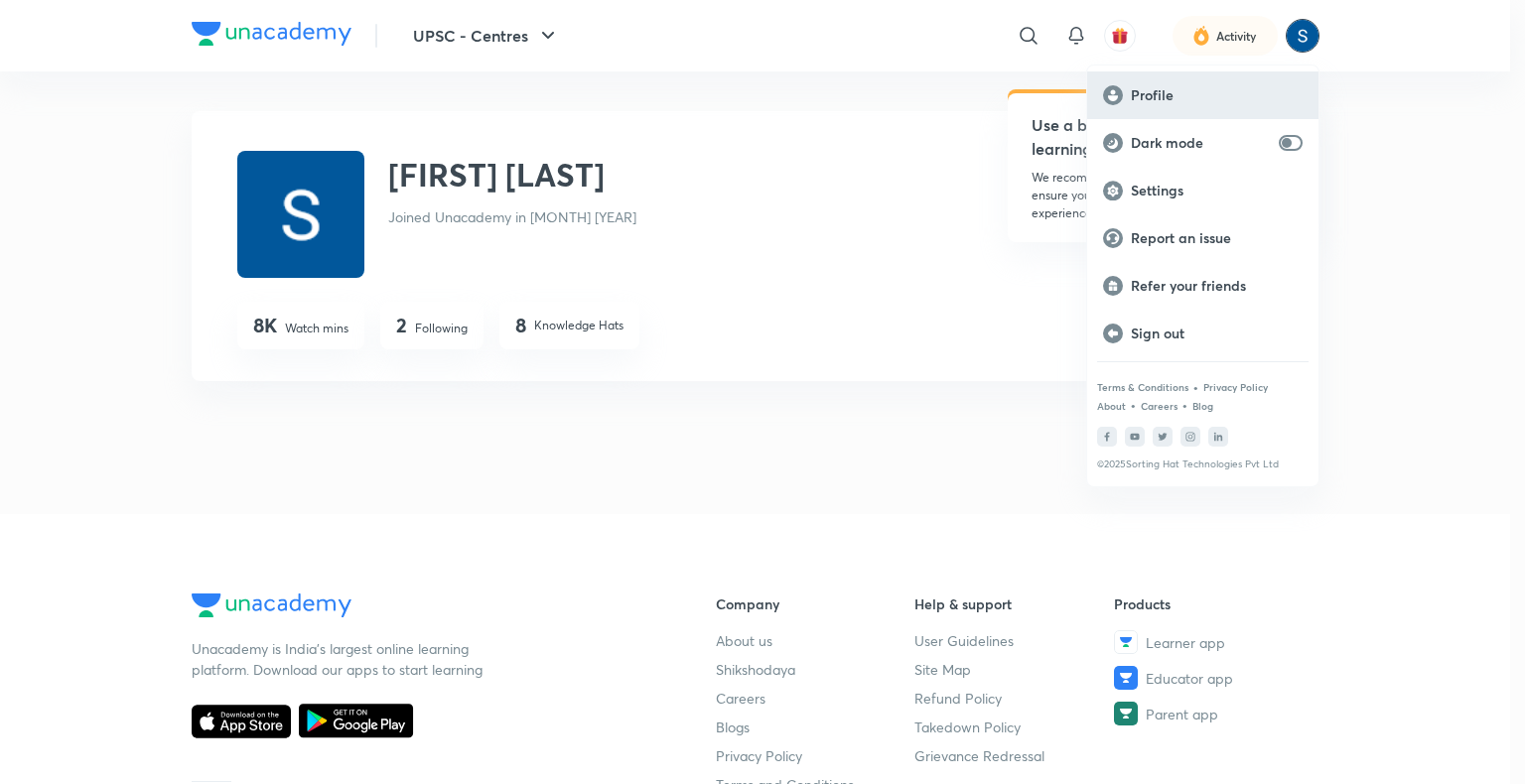 click on "Profile" at bounding box center [1216, 95] 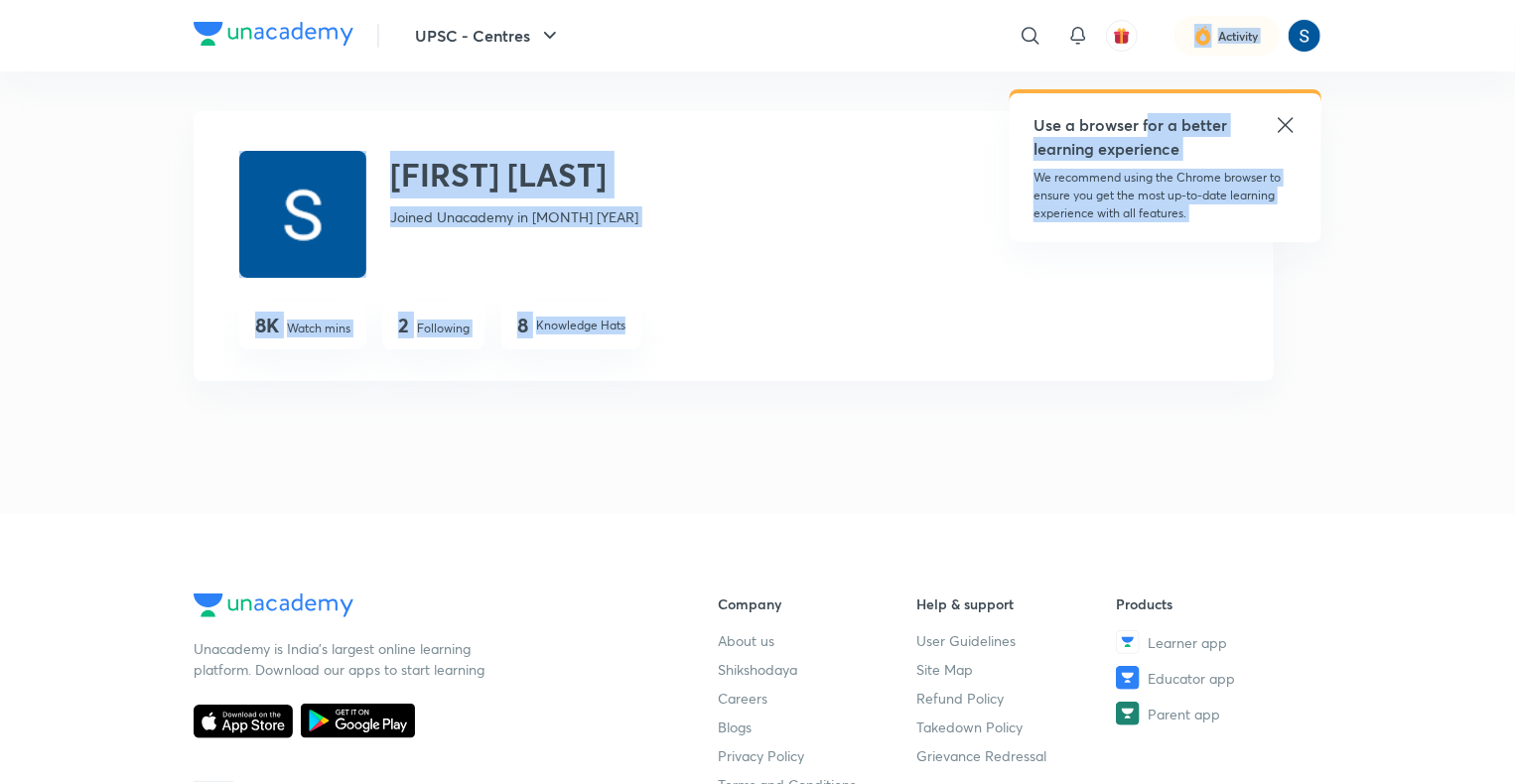 drag, startPoint x: 1146, startPoint y: 103, endPoint x: 1074, endPoint y: 307, distance: 216.33308 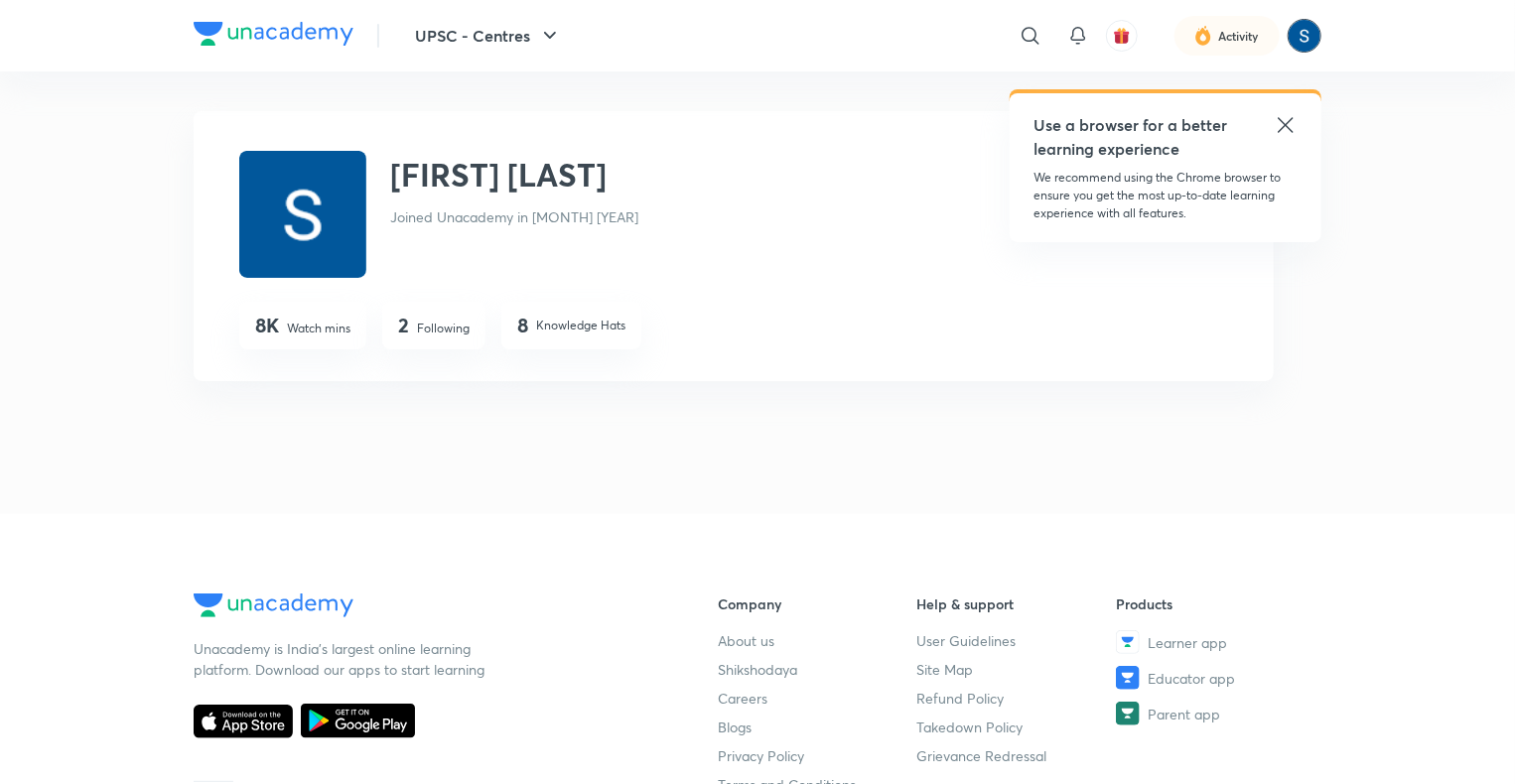 click at bounding box center (1305, 36) 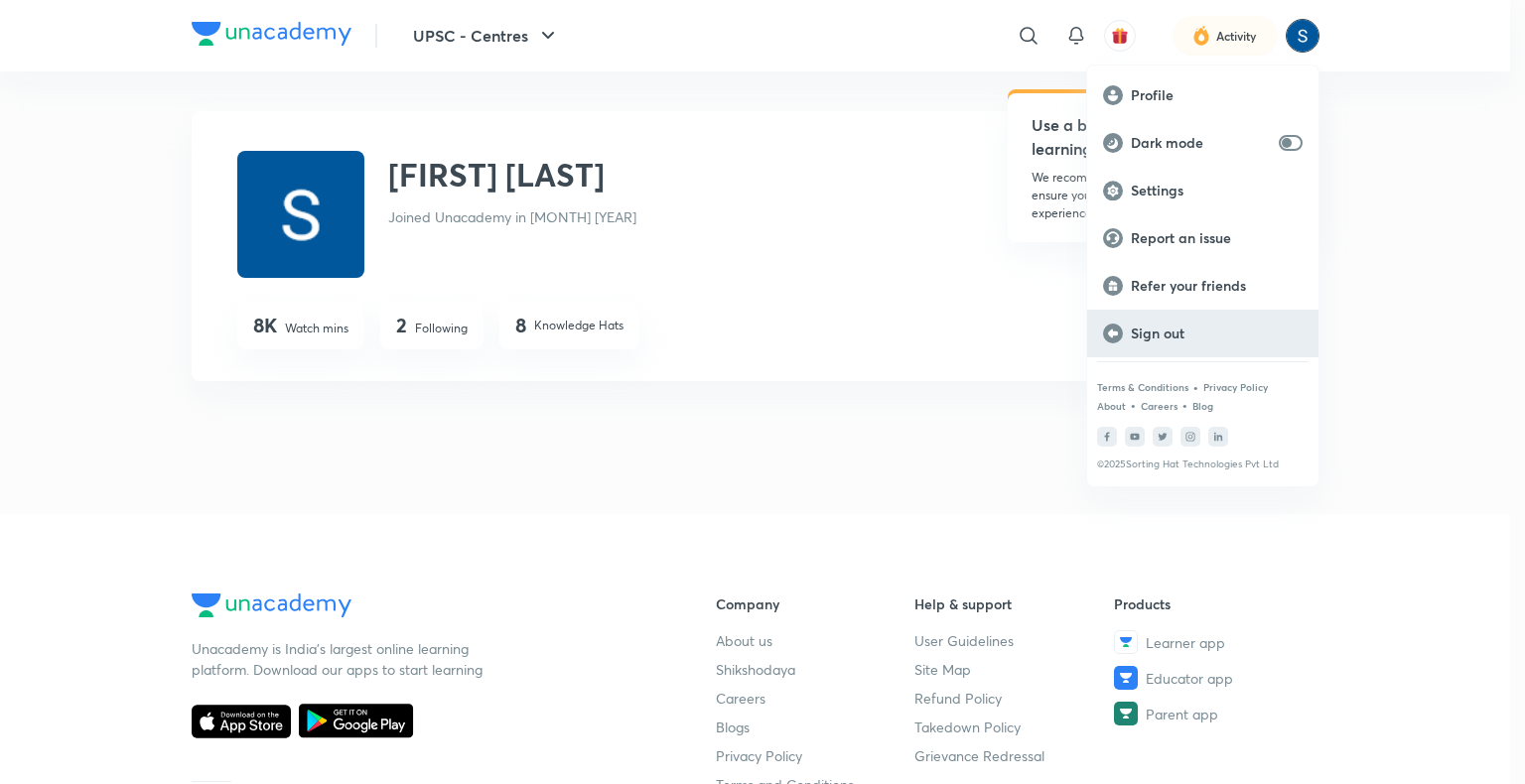 click on "Sign out" at bounding box center [1216, 333] 